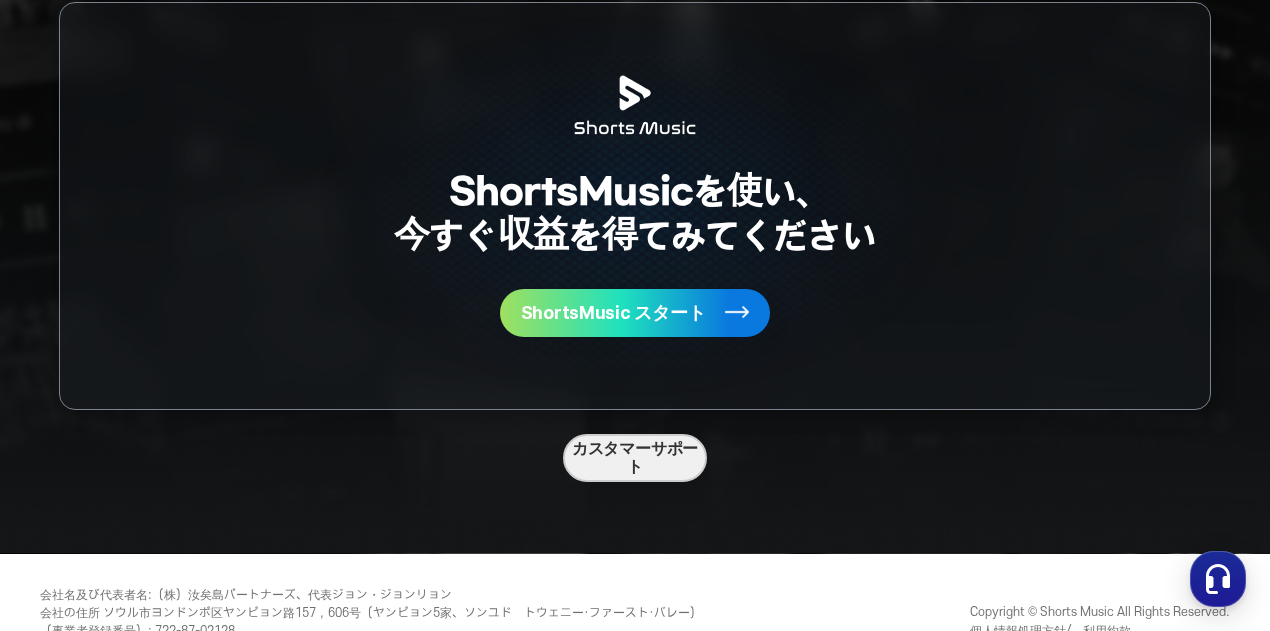 scroll, scrollTop: 5238, scrollLeft: 0, axis: vertical 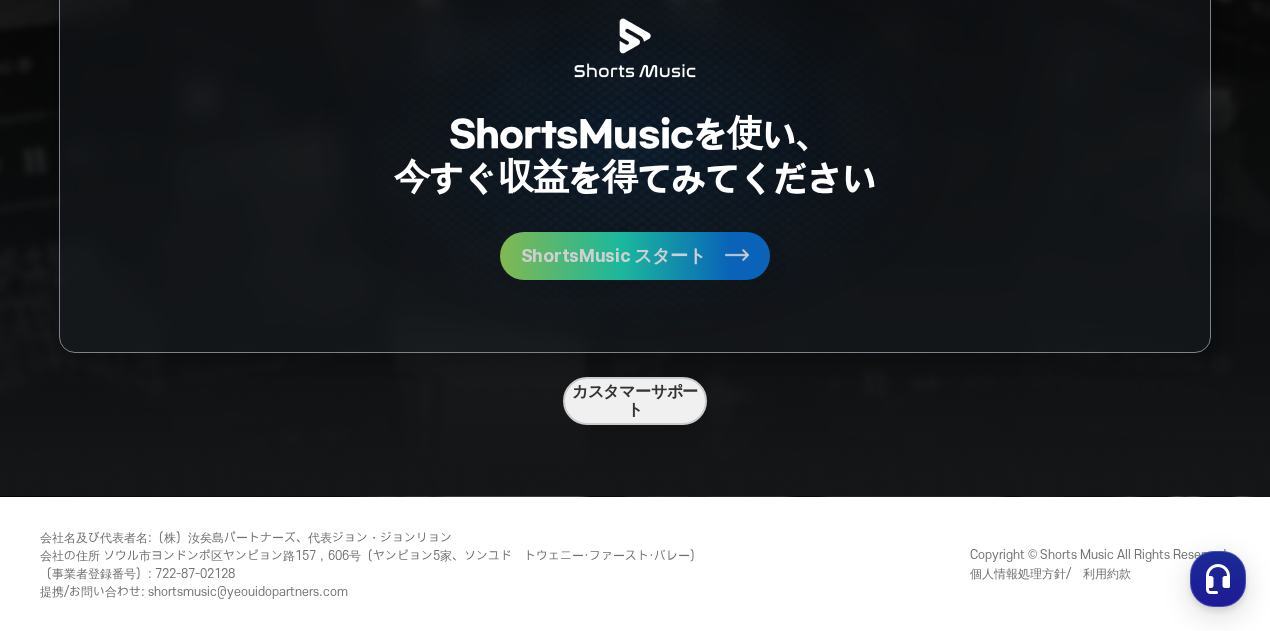 click on "ShortsMusic スタート" at bounding box center [613, 256] 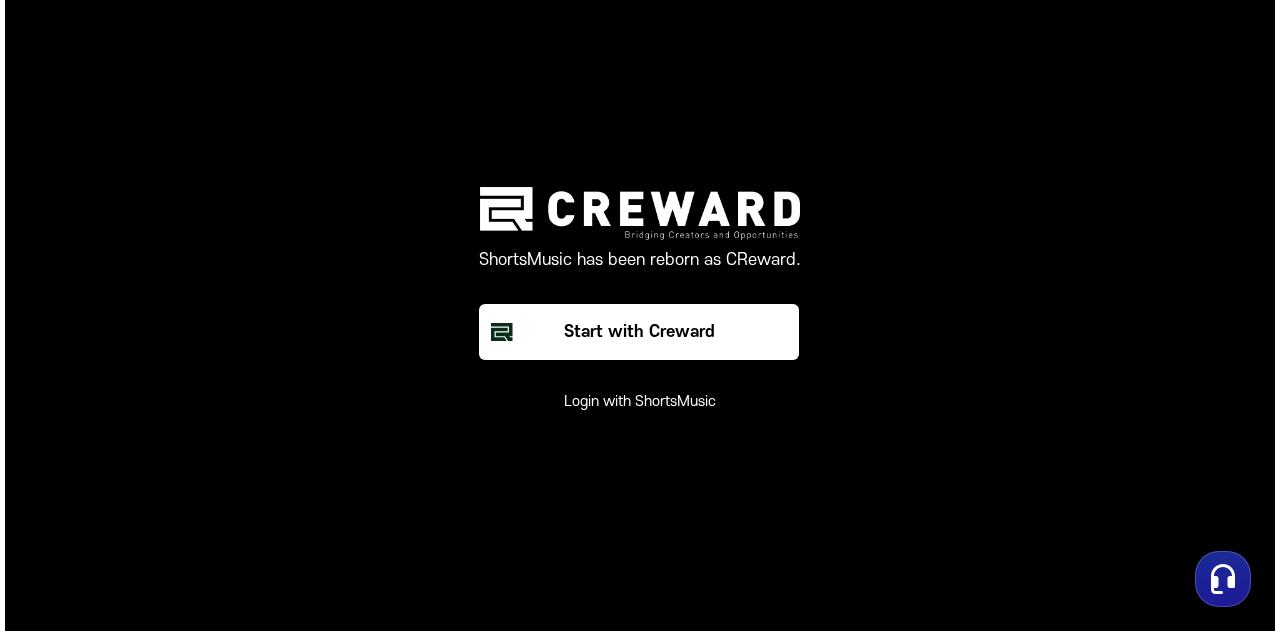 scroll, scrollTop: 0, scrollLeft: 0, axis: both 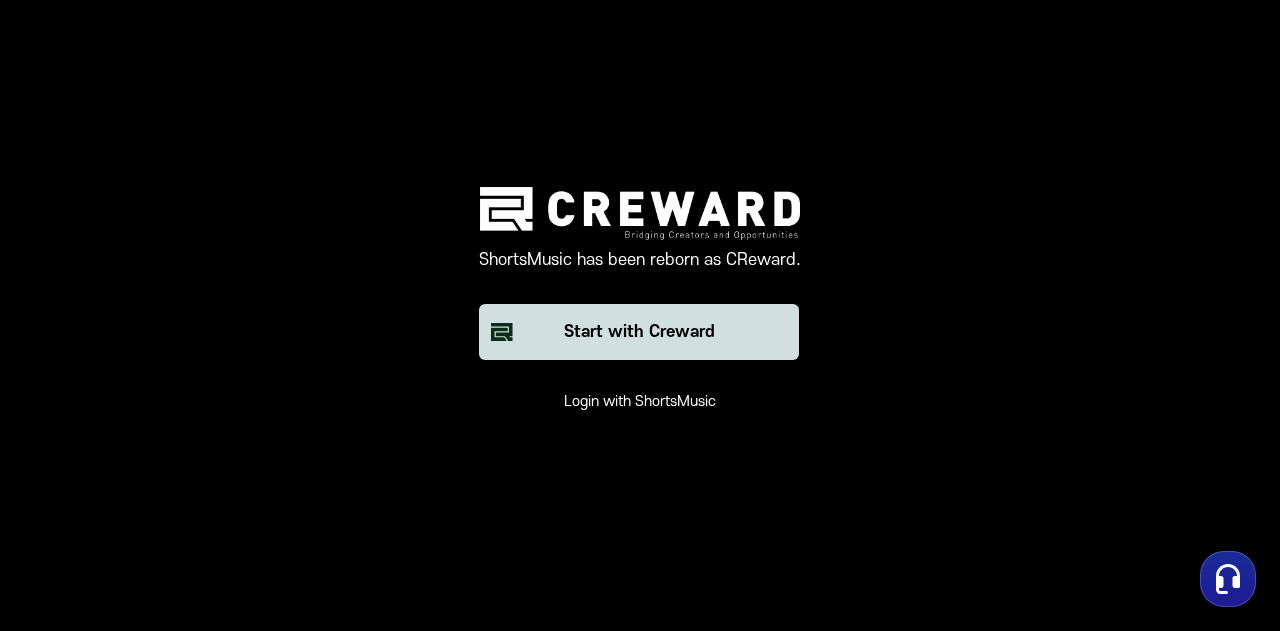 click on "Start with Creward" at bounding box center (639, 332) 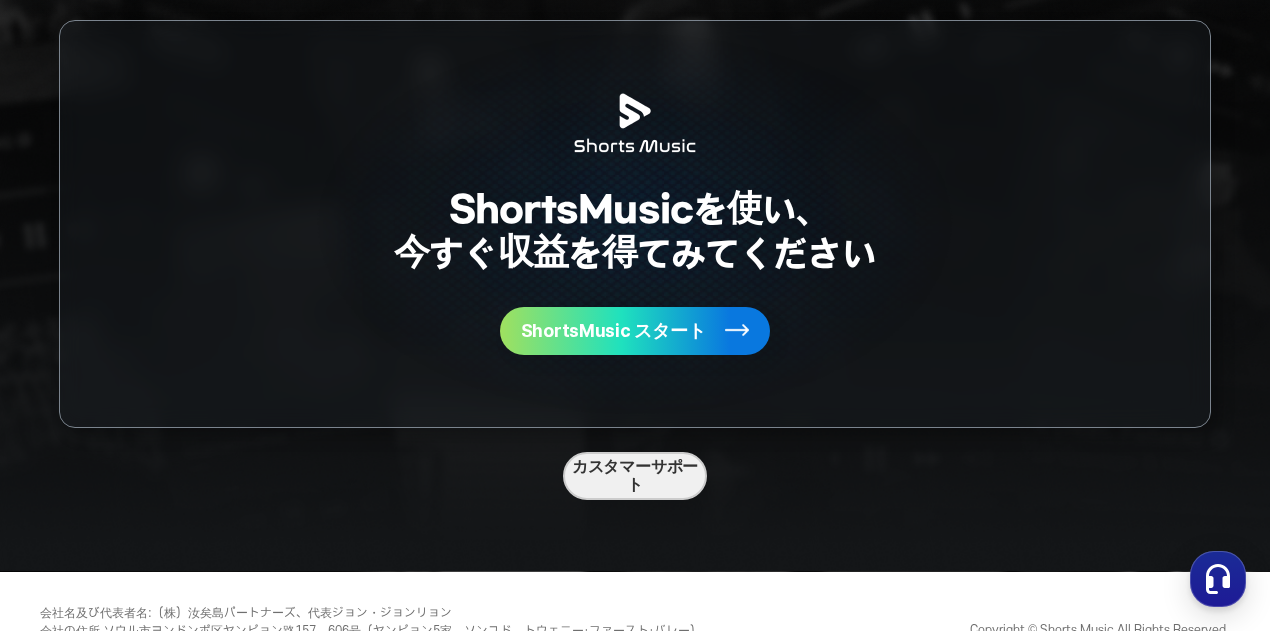 scroll, scrollTop: 5238, scrollLeft: 0, axis: vertical 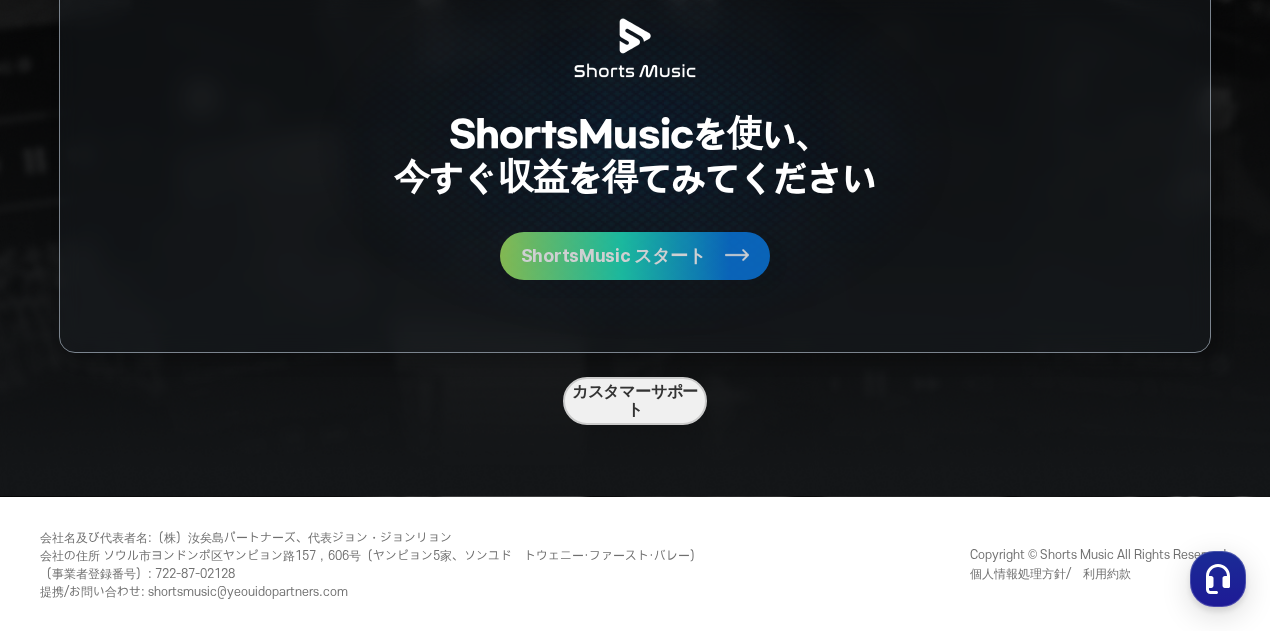 click on "ShortsMusic スタート" at bounding box center (613, 256) 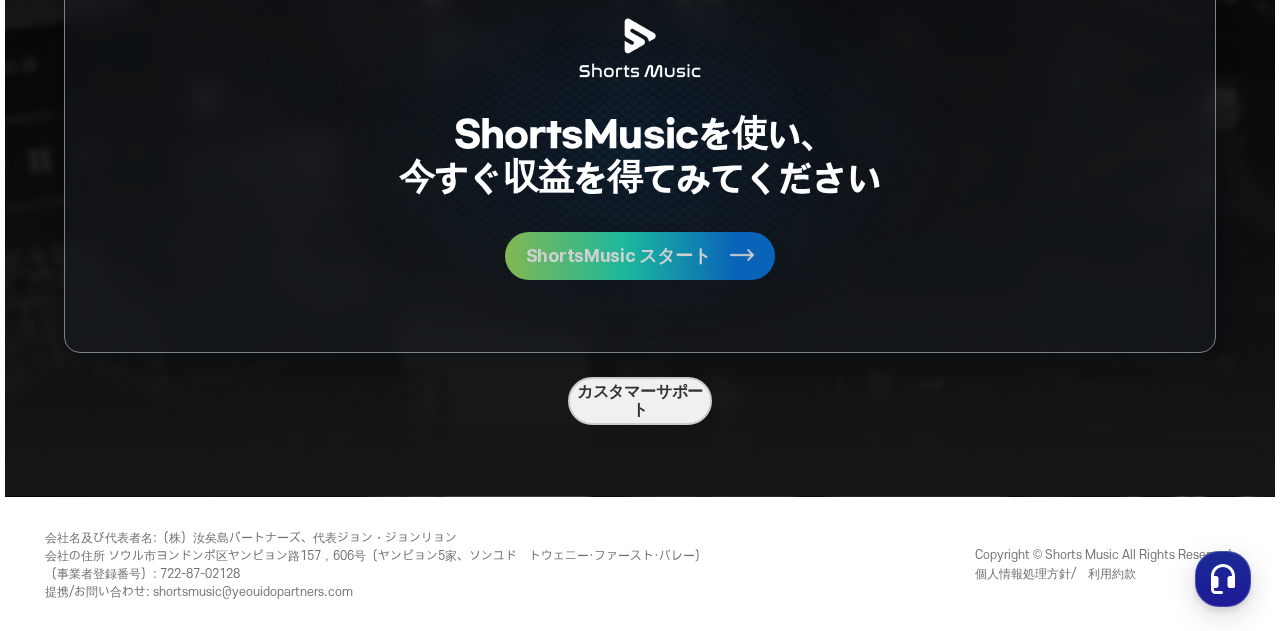 scroll, scrollTop: 0, scrollLeft: 0, axis: both 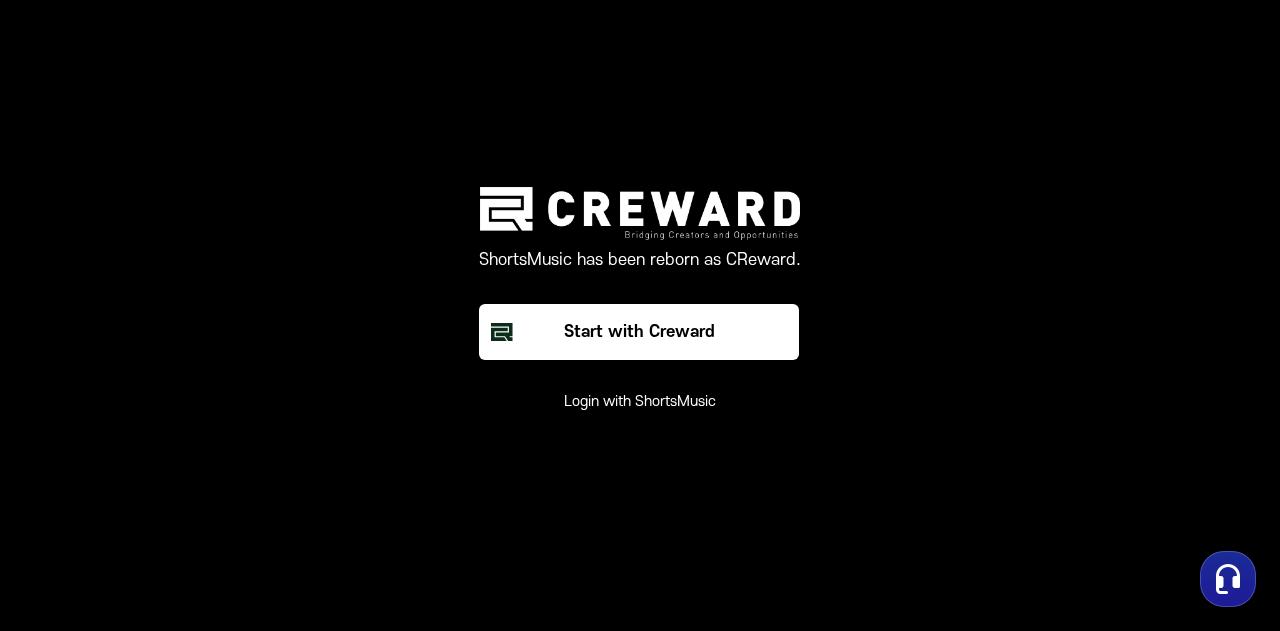 click on "Login with ShortsMusic" at bounding box center [640, 402] 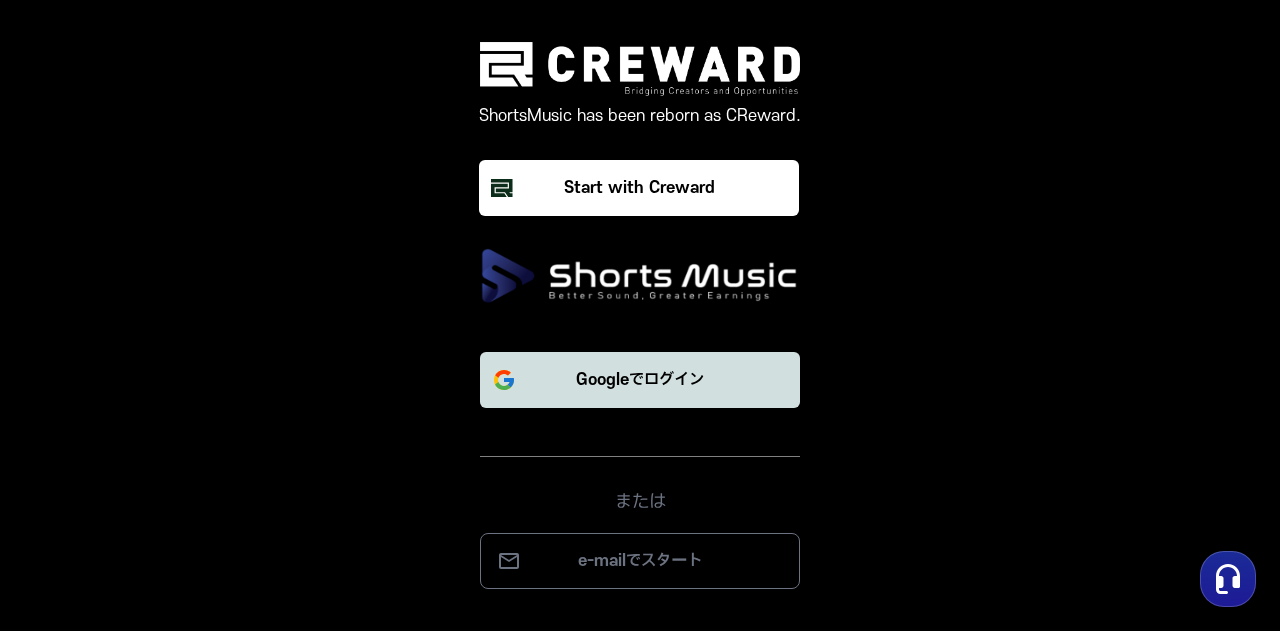 click on "Googleでログイン" at bounding box center [640, 380] 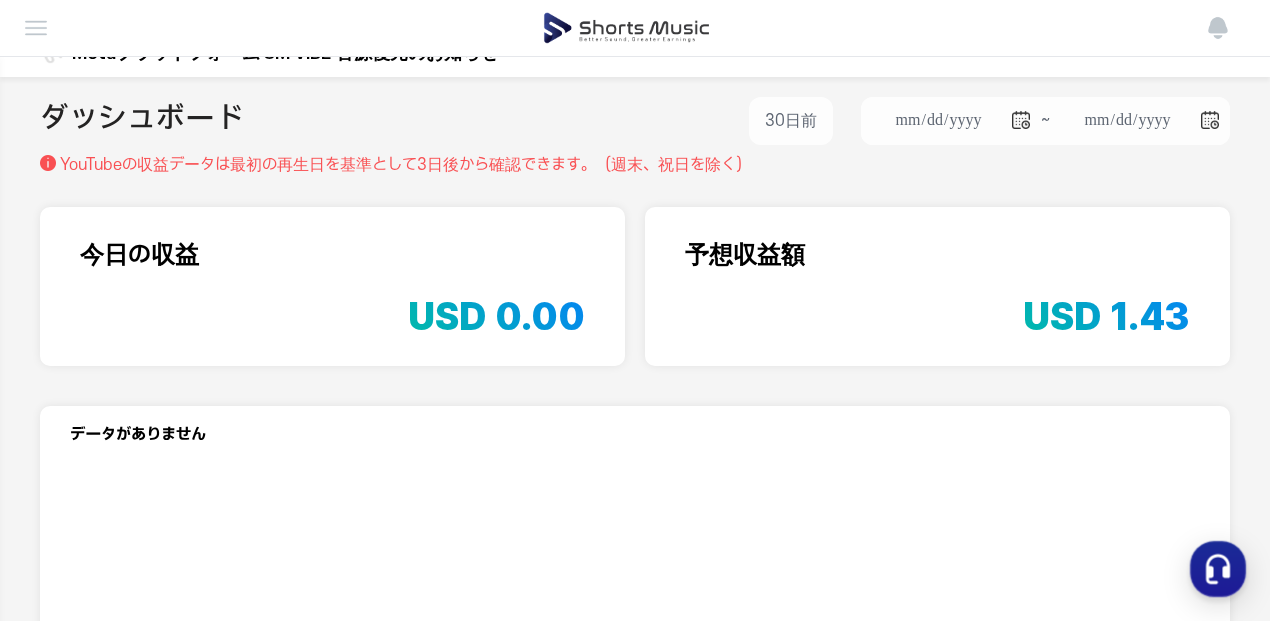 scroll, scrollTop: 0, scrollLeft: 0, axis: both 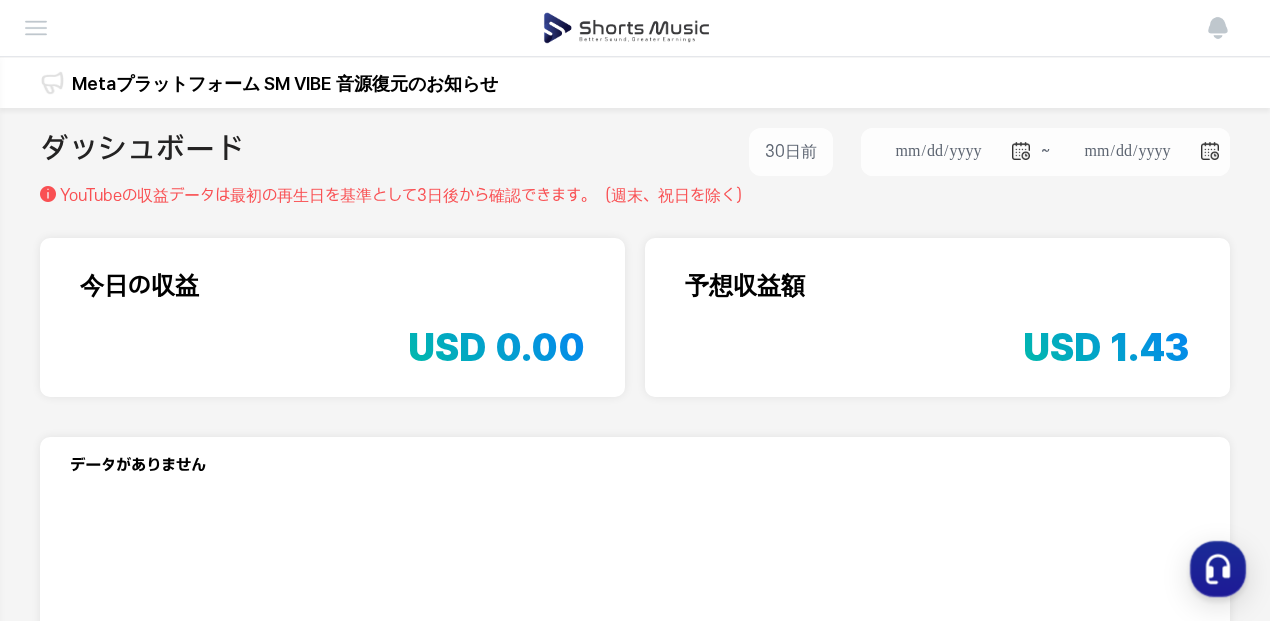 click on "チャンネル管理" at bounding box center (0, 0) 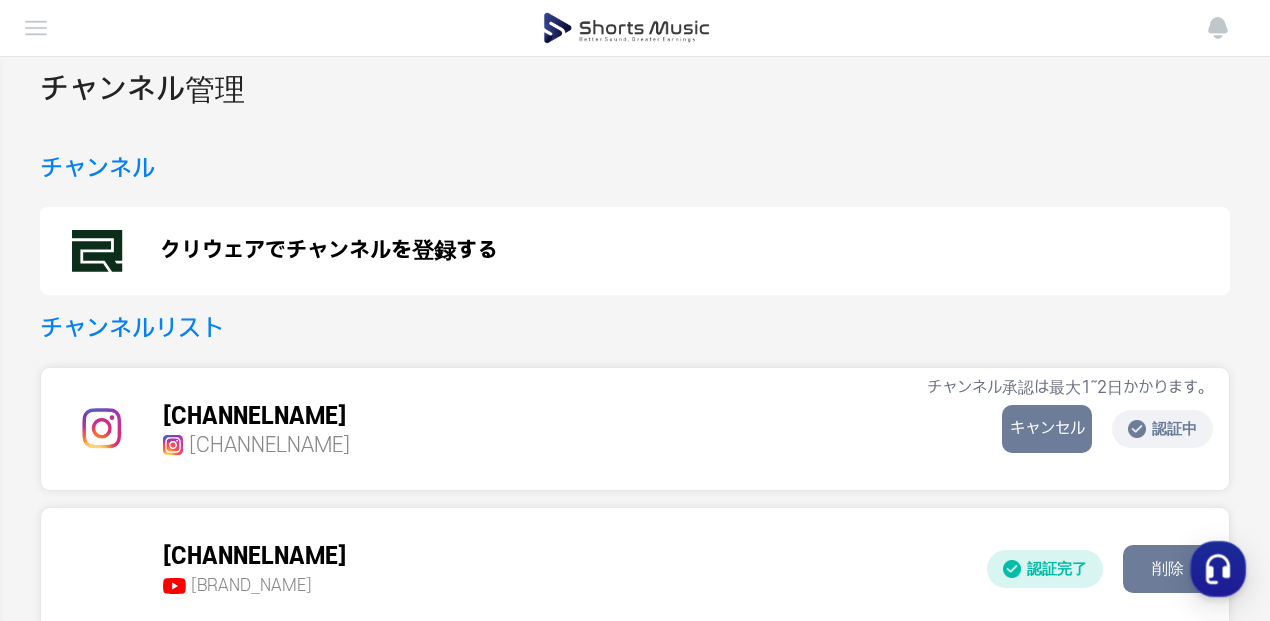 scroll, scrollTop: 0, scrollLeft: 0, axis: both 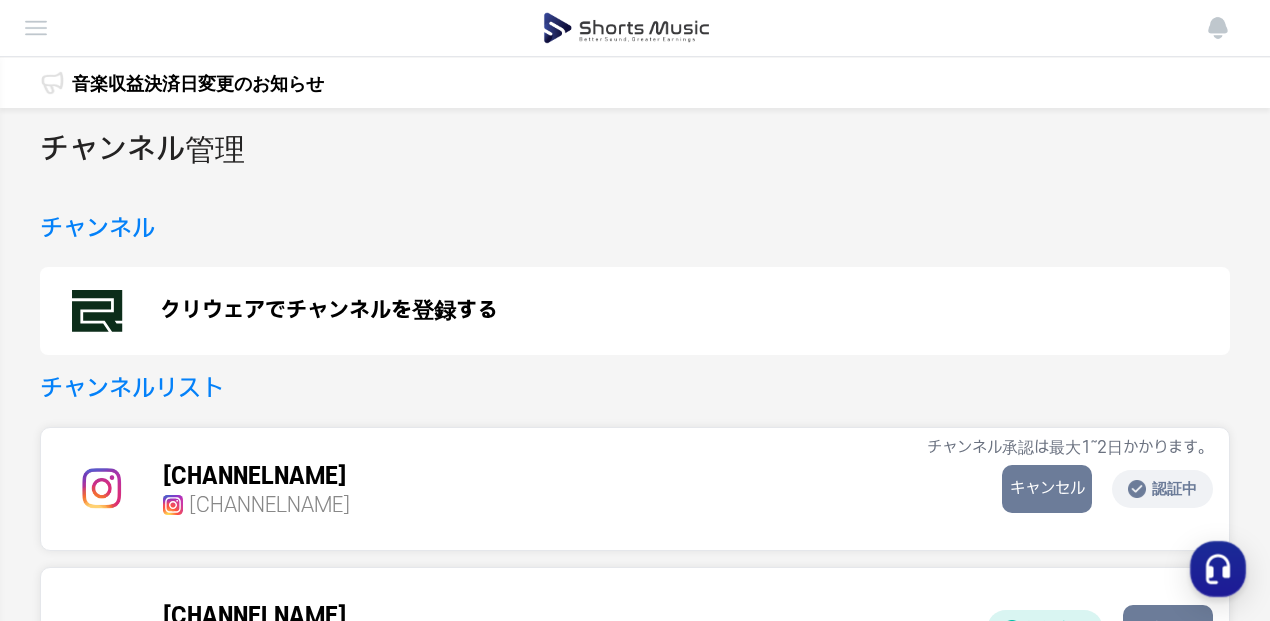 click on "実績管理" at bounding box center (0, 0) 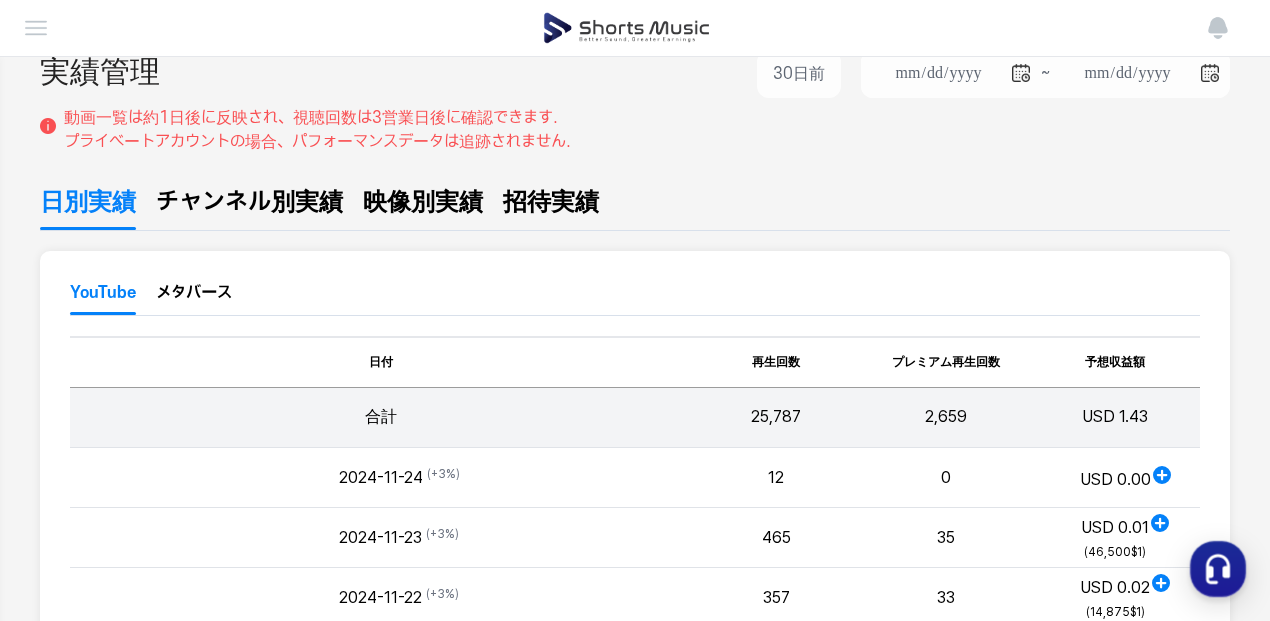 scroll, scrollTop: 300, scrollLeft: 0, axis: vertical 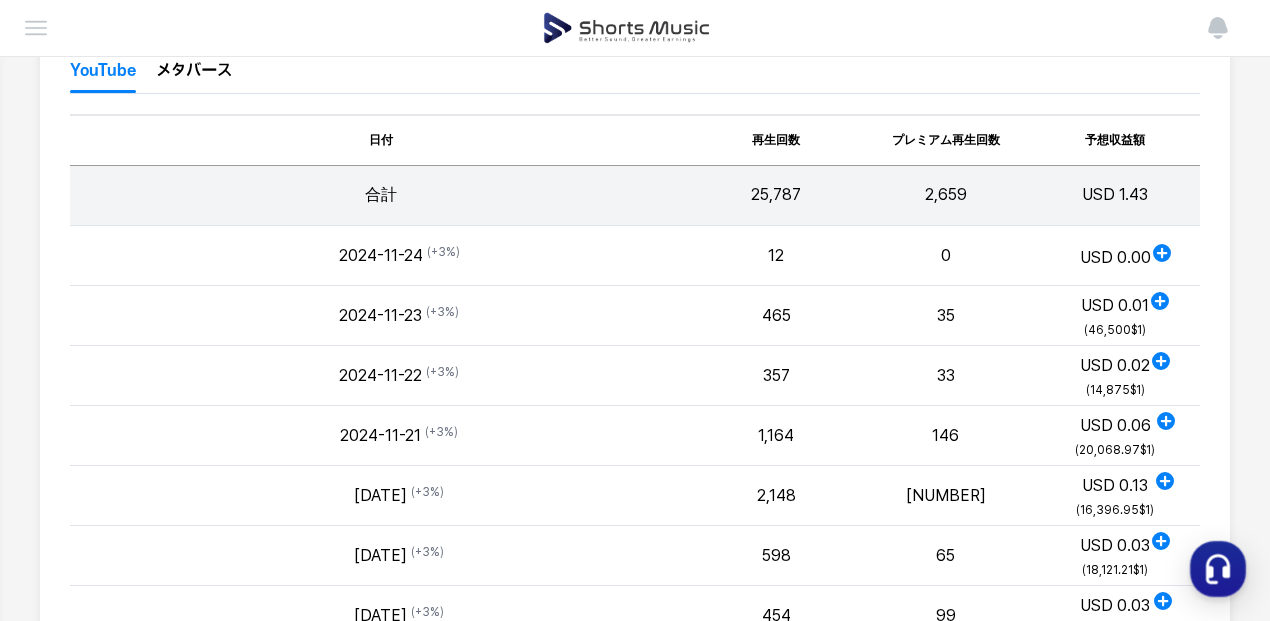 click on "出金" at bounding box center (0, 0) 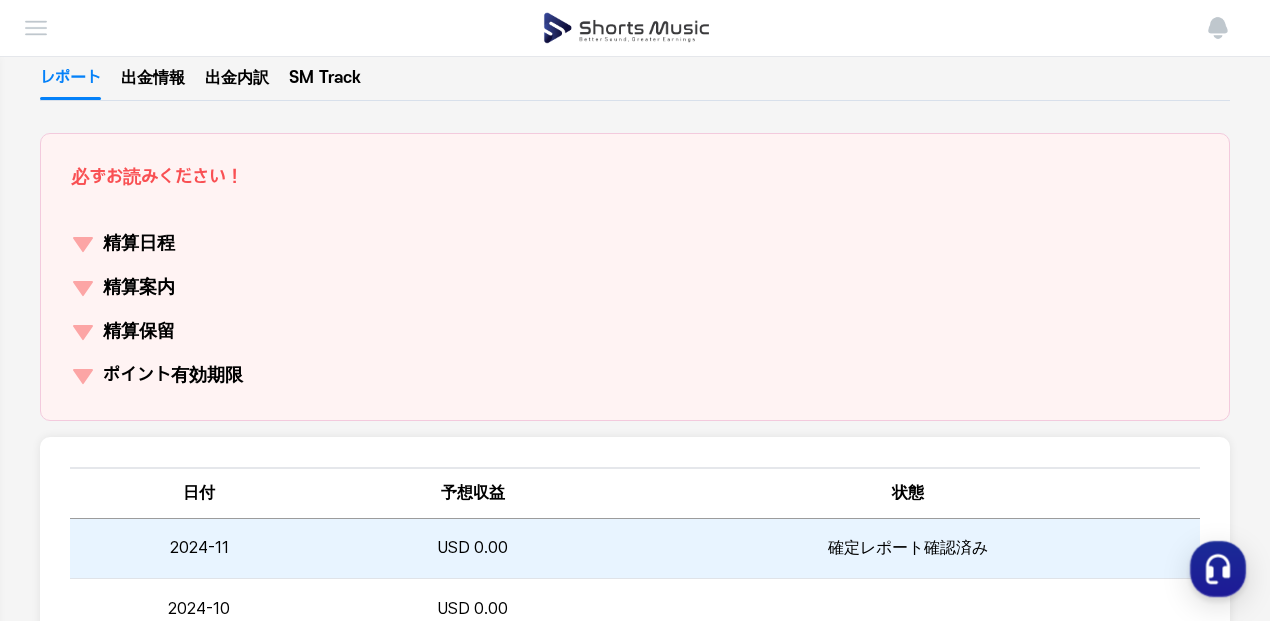 scroll, scrollTop: 200, scrollLeft: 0, axis: vertical 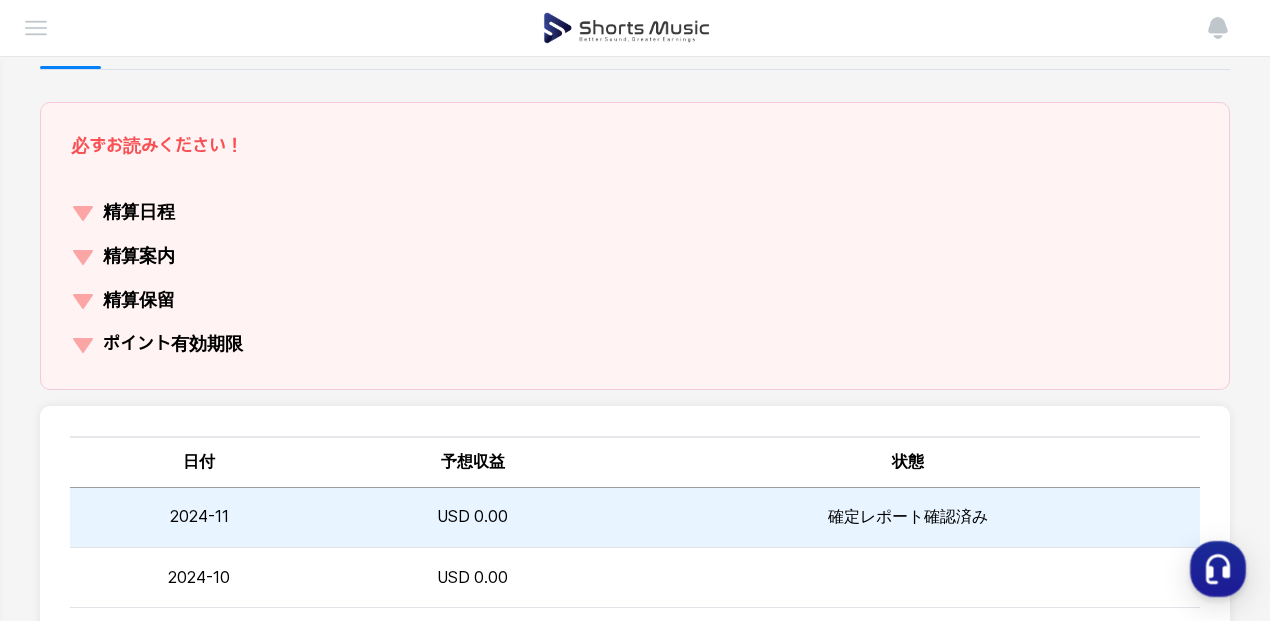 click on "USD   0.00" at bounding box center [472, 516] 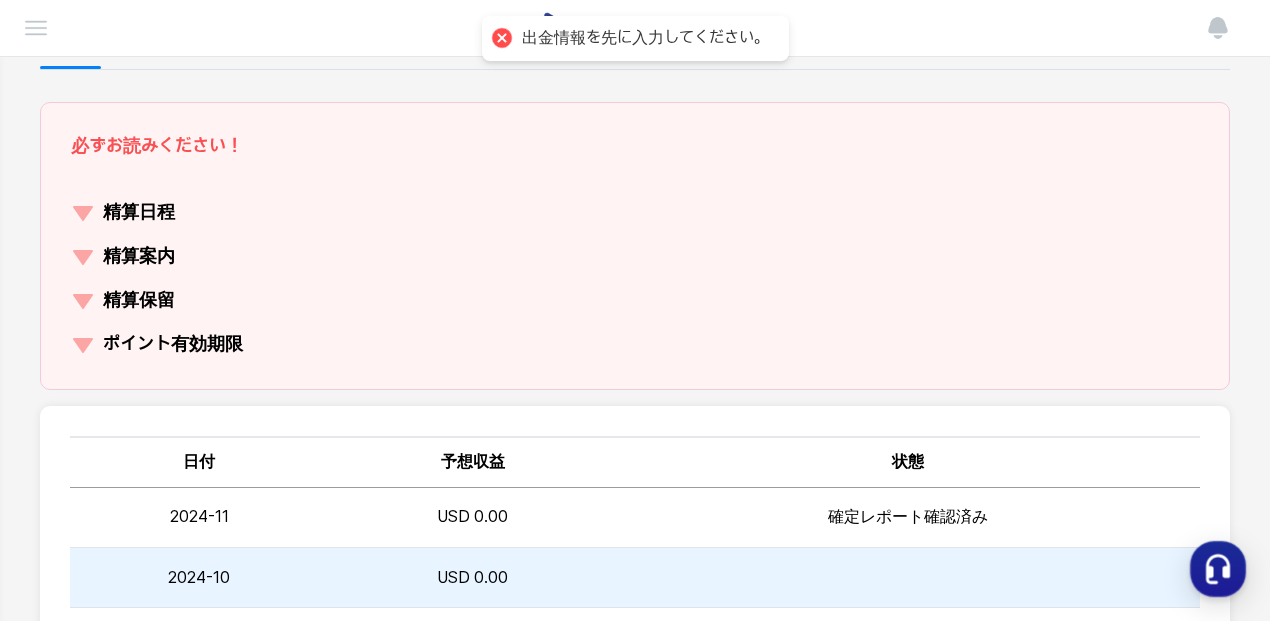 click on "2024-10" at bounding box center (199, 578) 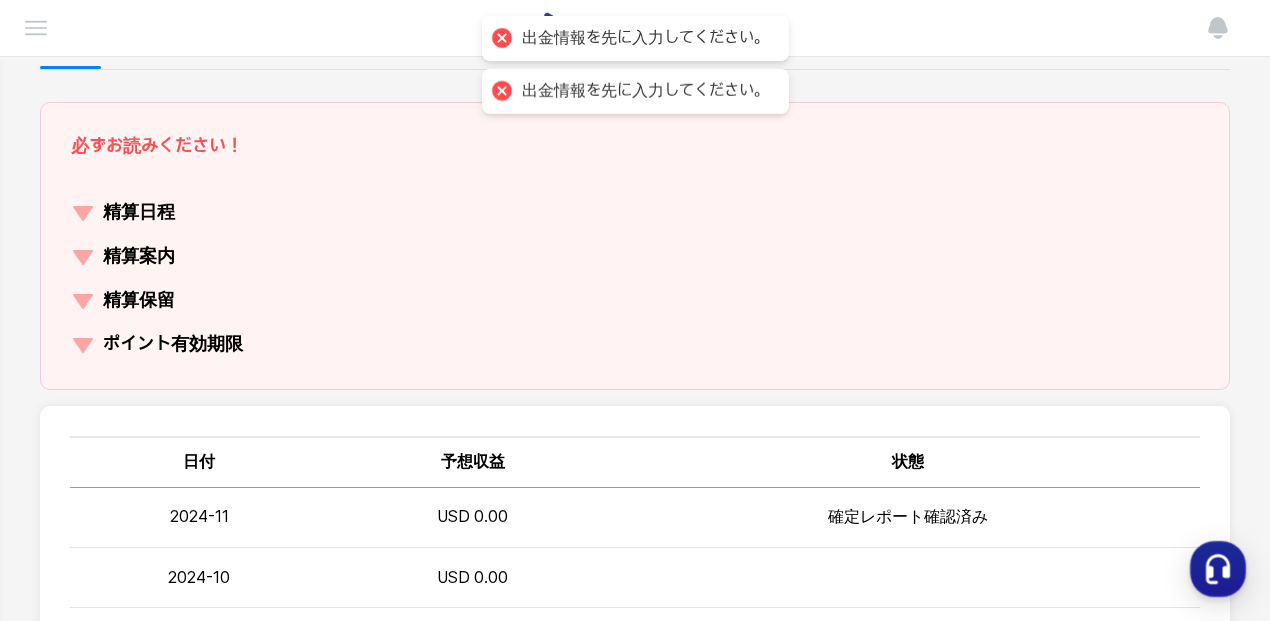 click on "ポイント有効期限" at bounding box center [173, 345] 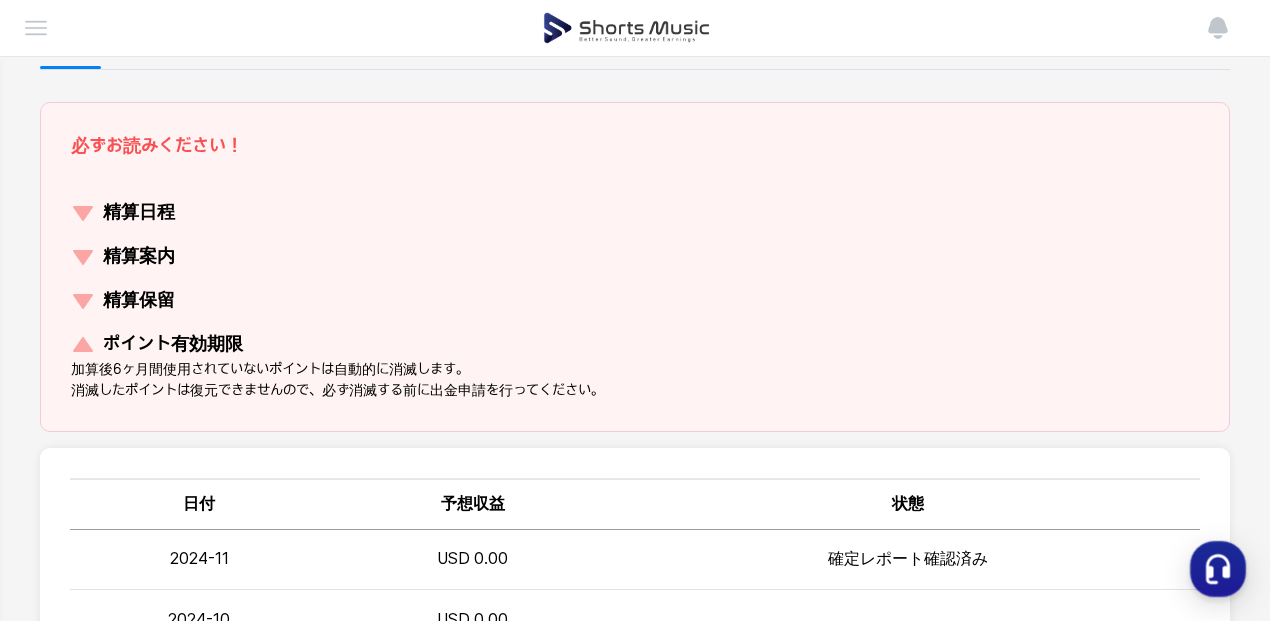click on "精算保留" at bounding box center (139, 301) 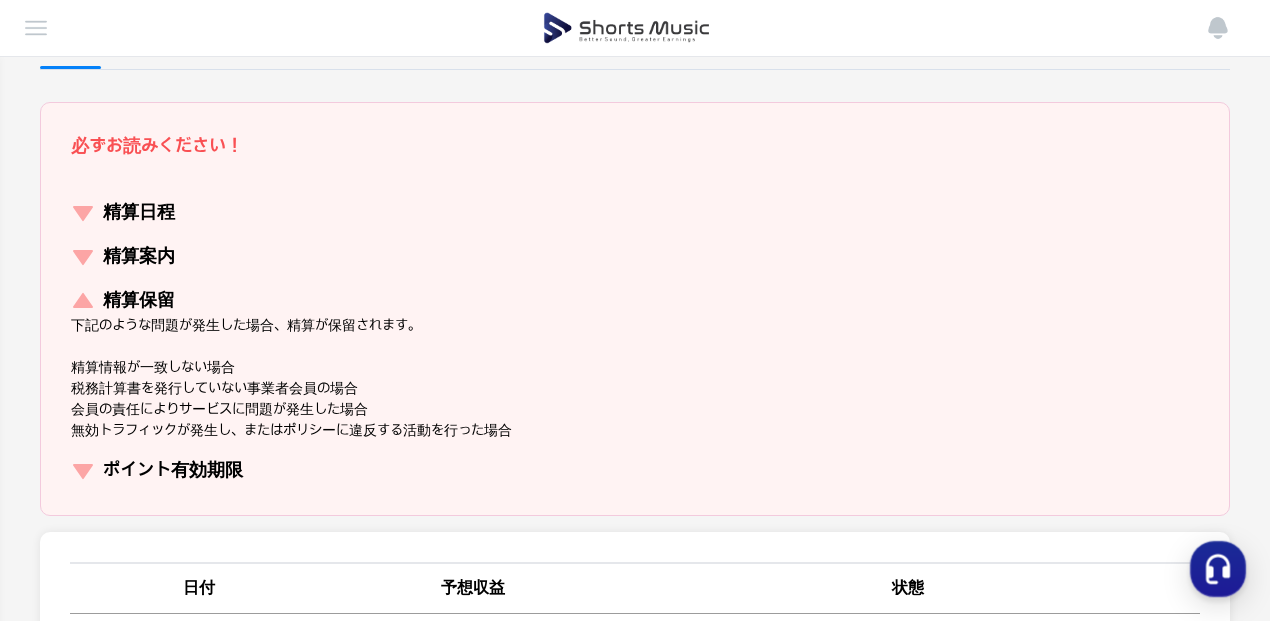 click on "精算案内" at bounding box center (139, 257) 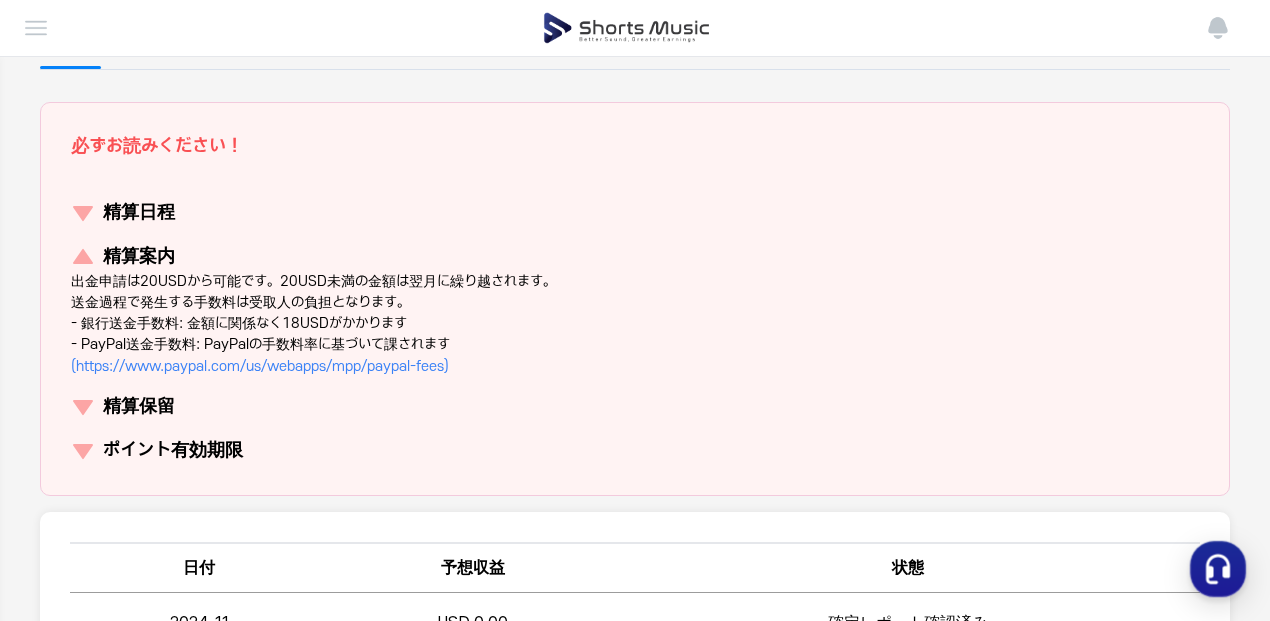 click on "必ずお読みください！ 精算日程 精算案内 出金申請は20USDから可能です。20USD未満の金額は翌月に繰り越されます。 送金過程で発生する手数料は受取人の負担となります。 - 銀行送金手数料: 金額に関係なく18USDがかかります - PayPal送金手数料: PayPalの手数料率に基づいて課されます (https://www.paypal.com/us/webapps/mpp/paypal-fees) 精算保留 ポイント有効期限" at bounding box center [635, 299] 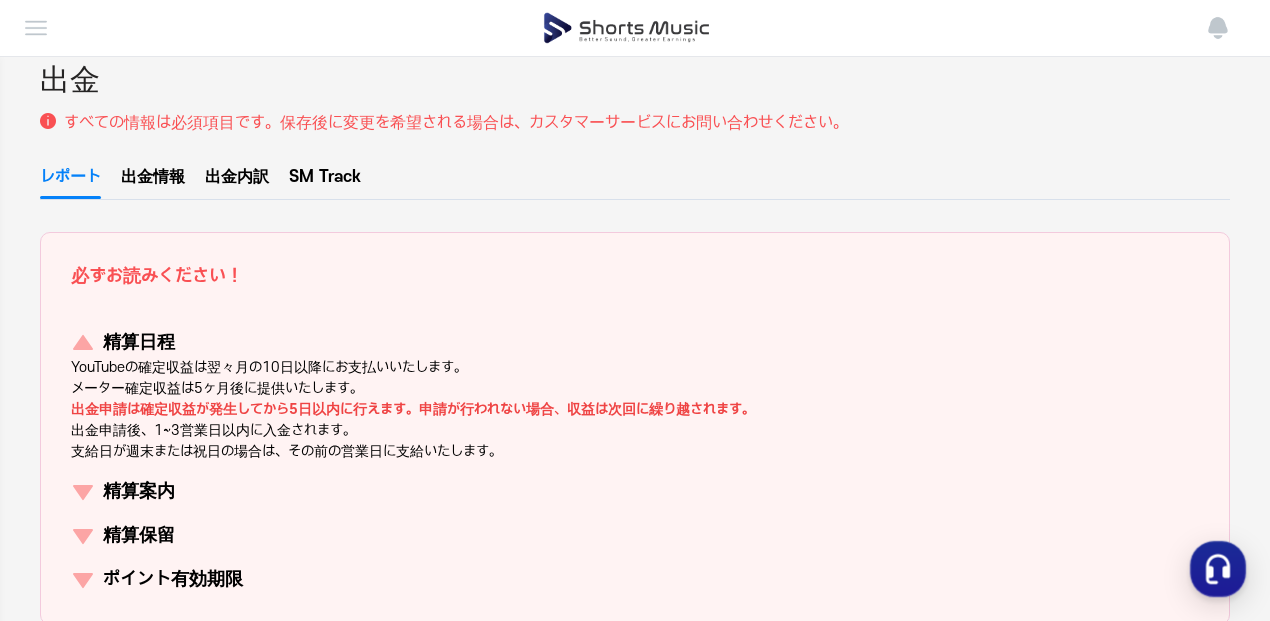 scroll, scrollTop: 0, scrollLeft: 0, axis: both 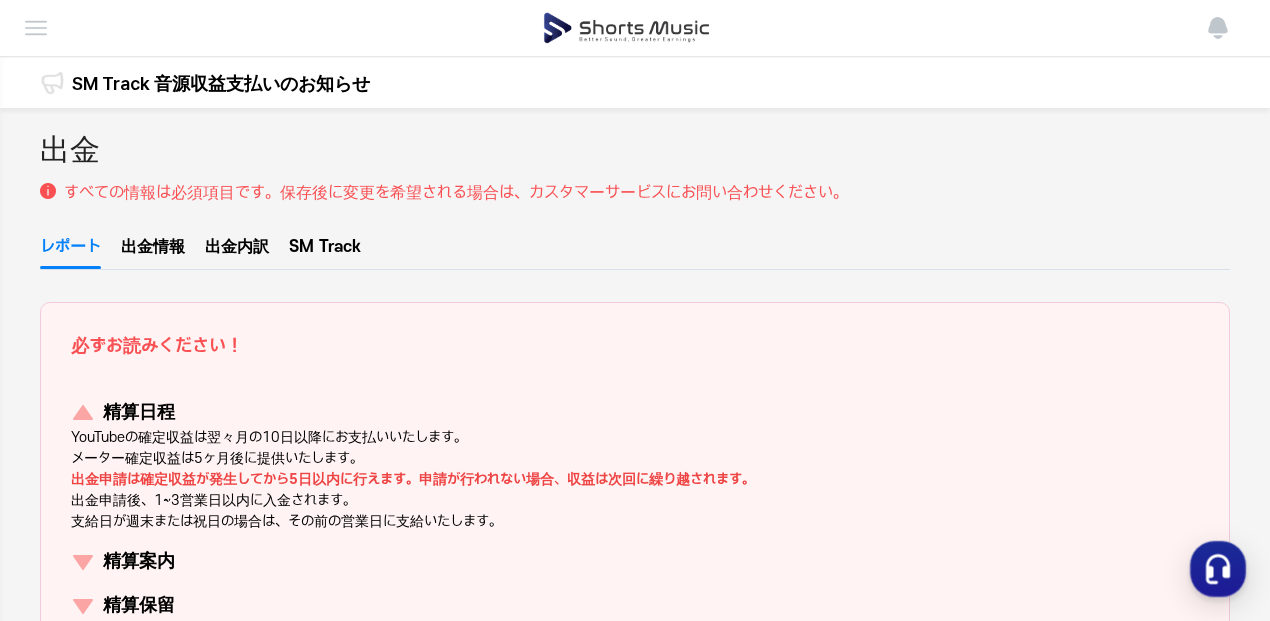 click on "ダッシュボード" at bounding box center [0, 0] 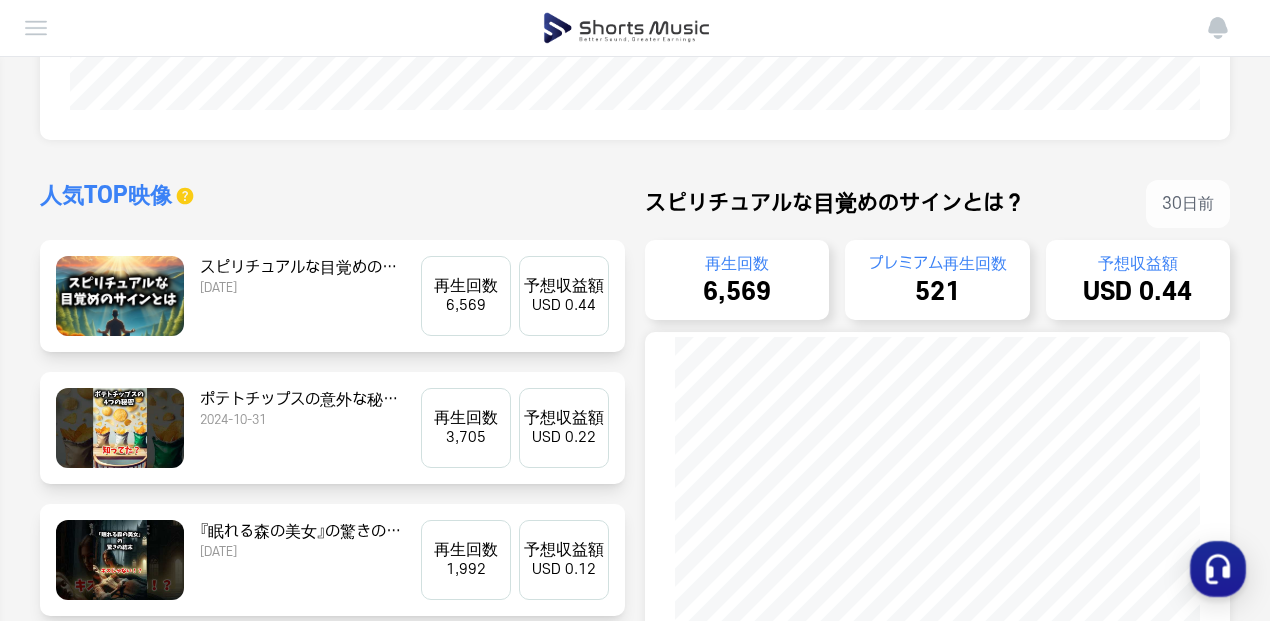 scroll, scrollTop: 532, scrollLeft: 0, axis: vertical 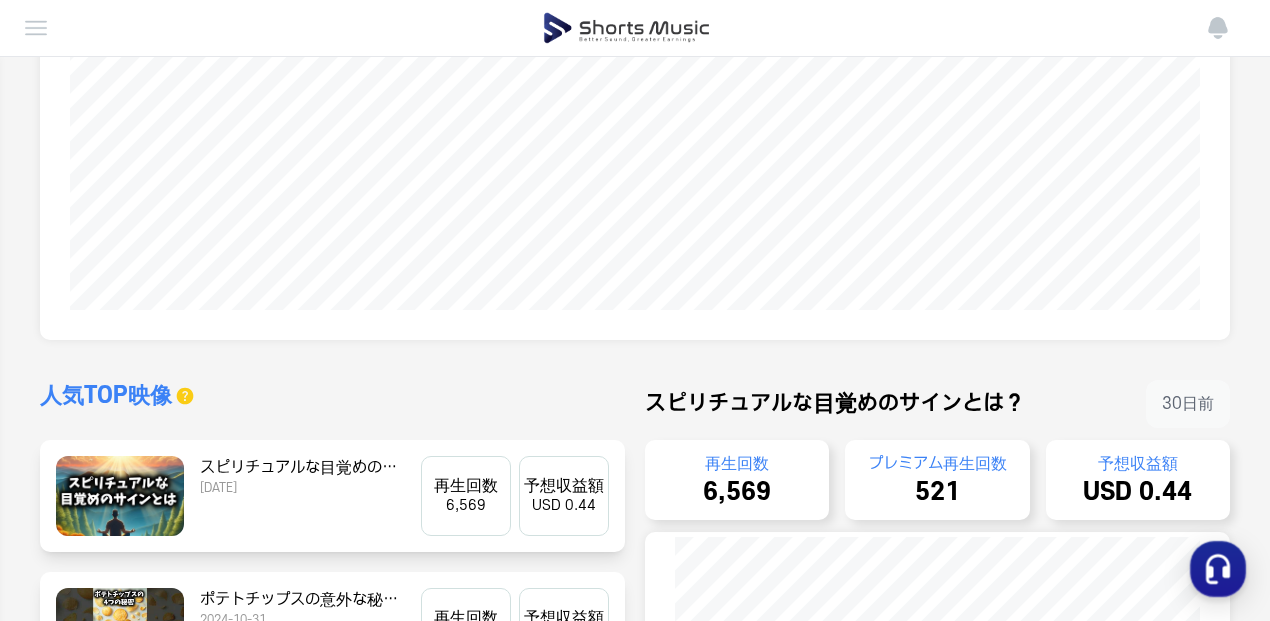 click on "30日前" at bounding box center (1188, 404) 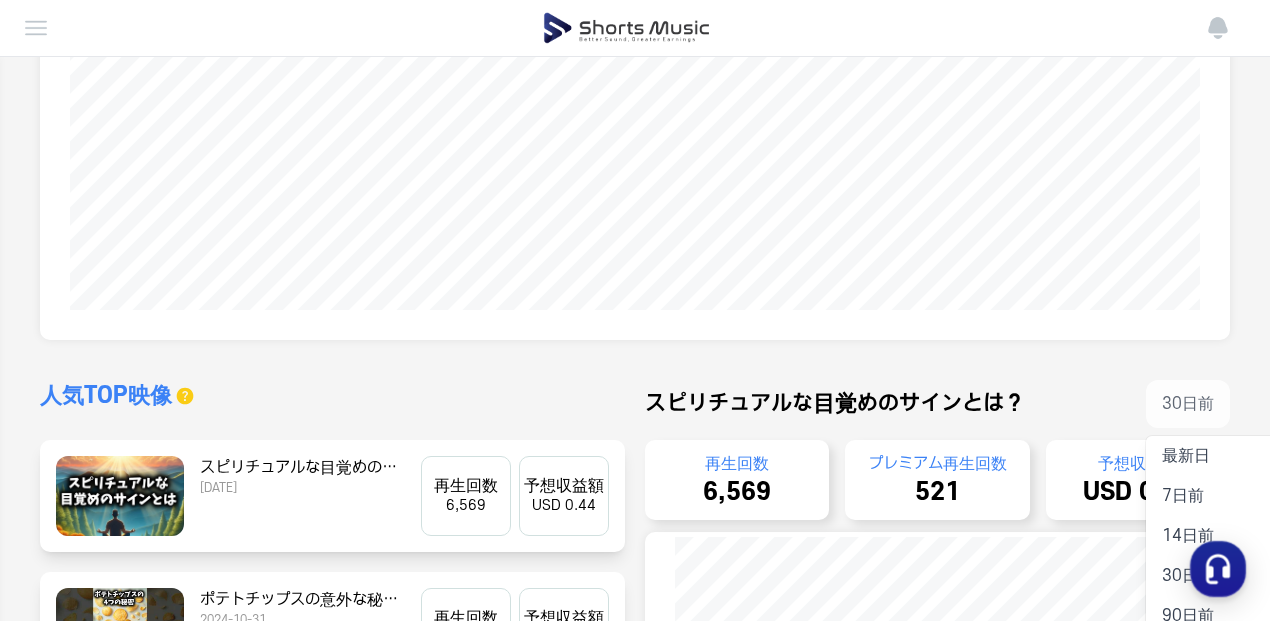 click on "ダッシュボード   30日前   最新日   7日前   14日前   30日前   90日前   1年前   8月   7月   6月         2024.07.26     N/A   N/A     N/A   N/A     N/A   N/A     人気TOP映像     過去 30 日間のデータのみを表示できます。     スピリチュアルな目覚めのサインとは？   2024-11-01     再生回数 6,569   プレミアム再生回数 521   予想収益額 USD   0.44       スピリチュアルな目覚めのサインとは？   2024-11-01     再生回数 6,569   プレミアム再生回数 521   予想収益額 USD   0.44     30日前   最新日   7日前   14日前   30日前   90日前   1年前   8月   7月   6月         2024.07.26     N/A   N/A     N/A   N/A     N/A   N/A" at bounding box center [635, 281] 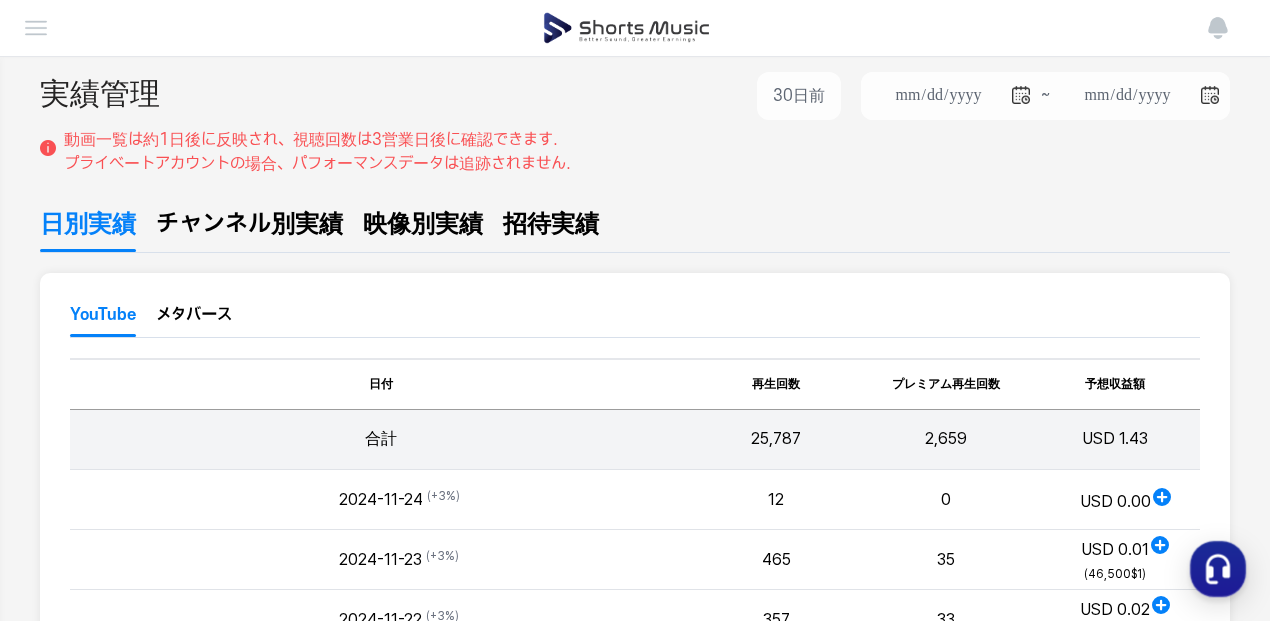 scroll, scrollTop: 0, scrollLeft: 0, axis: both 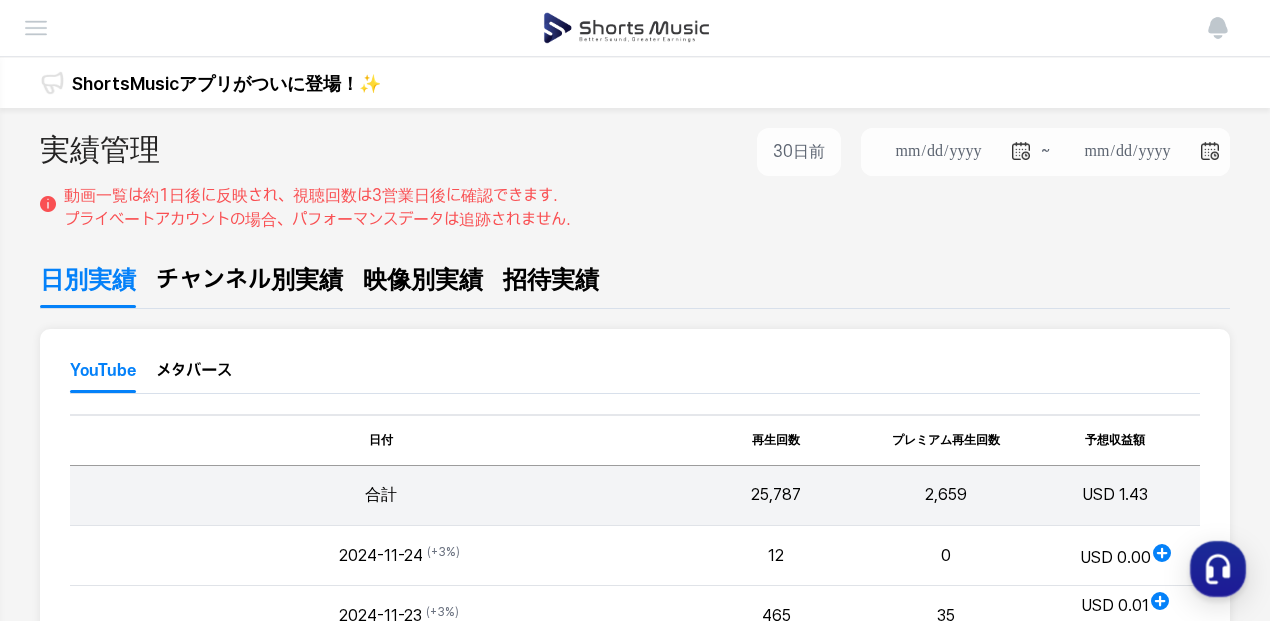 click on "お知らせ" at bounding box center [0, 0] 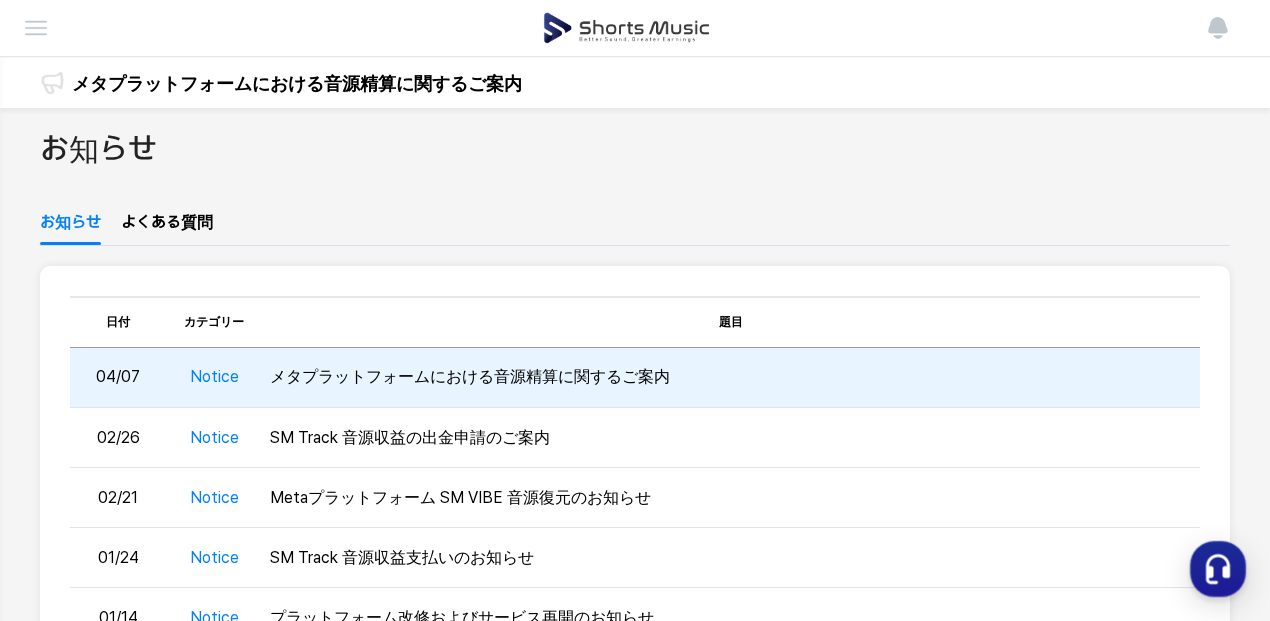 click on "メタプラットフォームにおける音源精算に関するご案内" at bounding box center [731, 378] 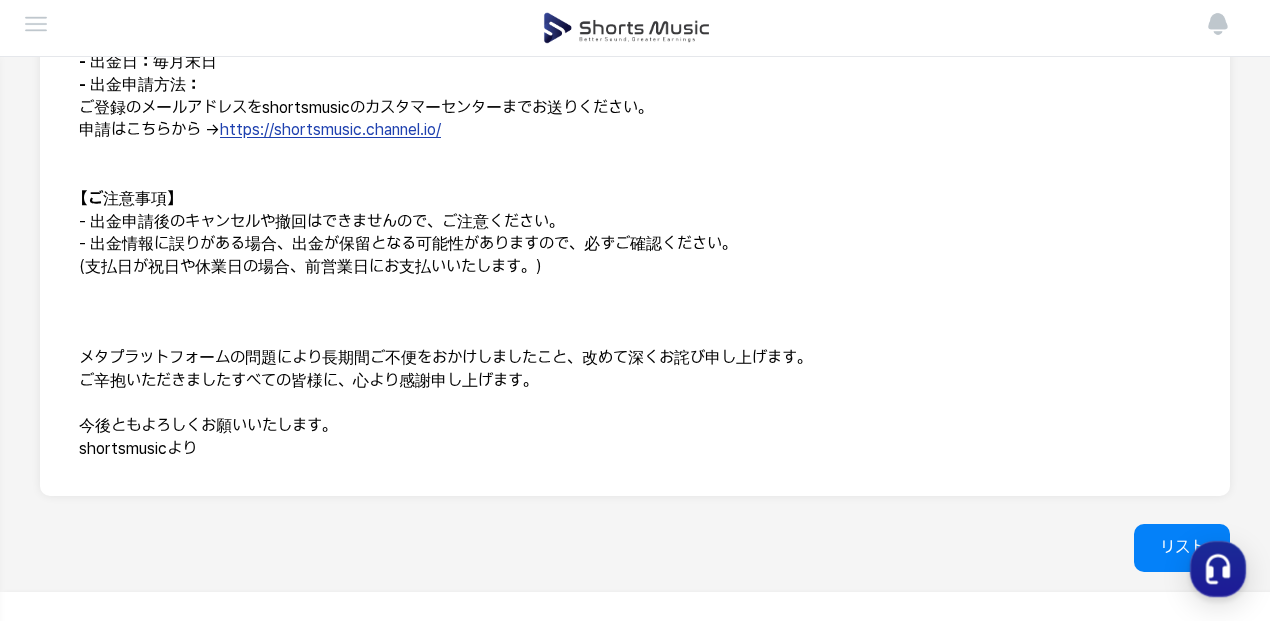 scroll, scrollTop: 640, scrollLeft: 0, axis: vertical 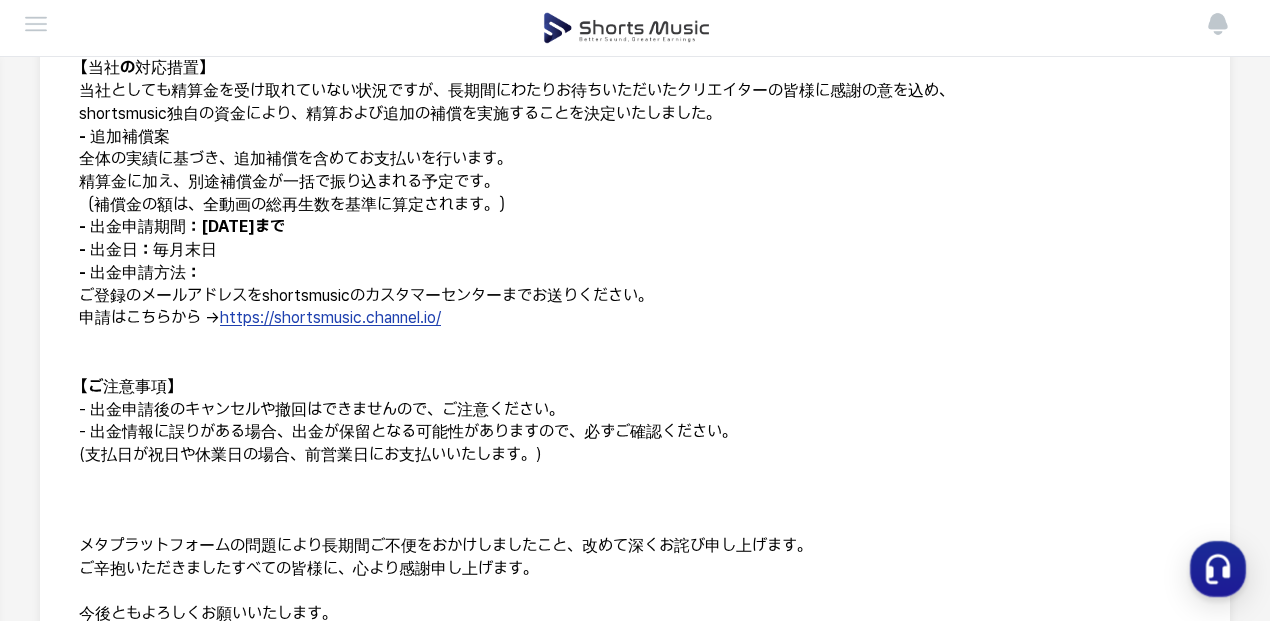 click on "出金" at bounding box center [0, 0] 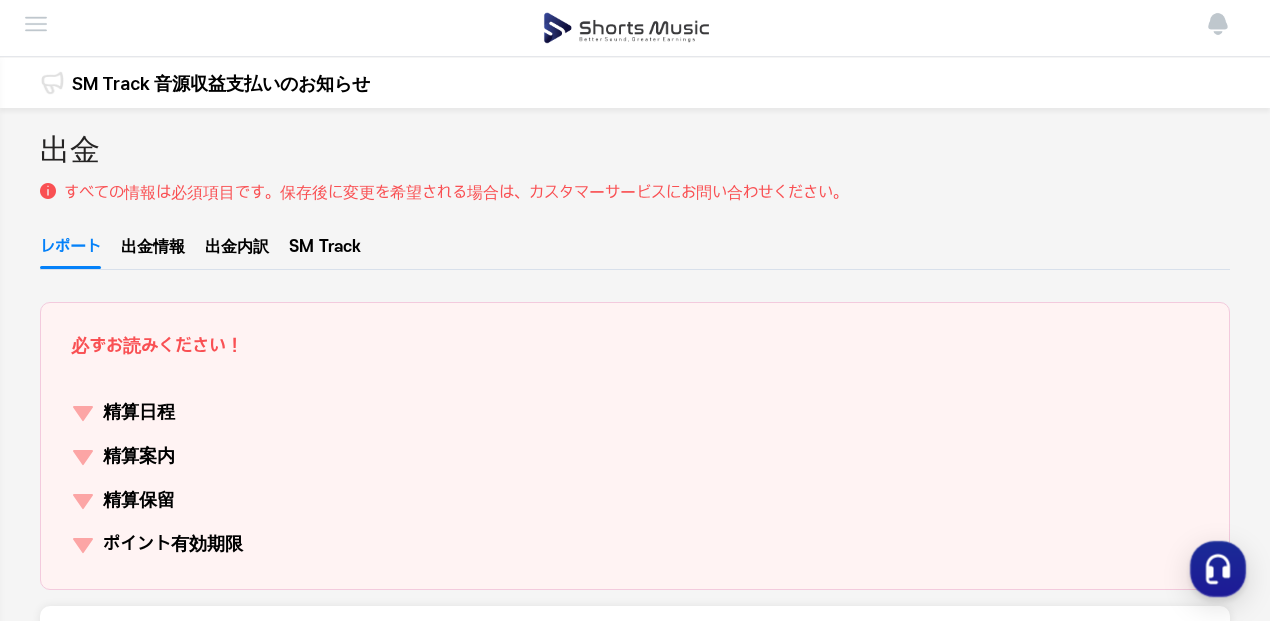 click on "確定レポート確認済み" at bounding box center [908, 718] 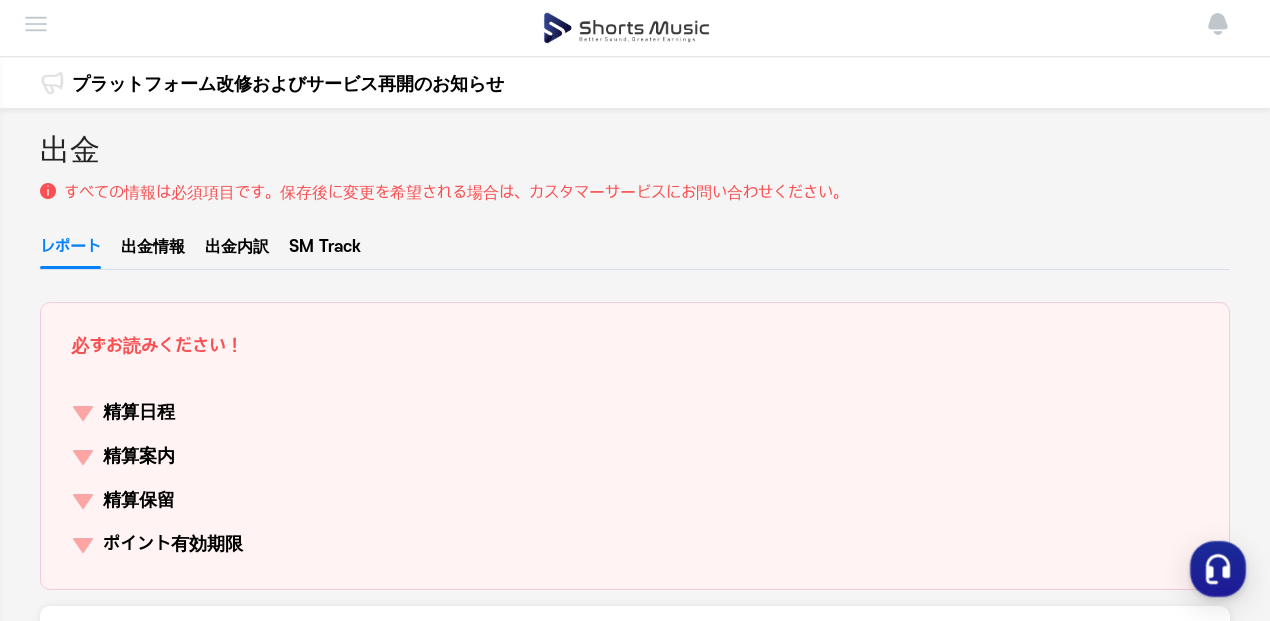 click on "出金内訳" at bounding box center [237, 252] 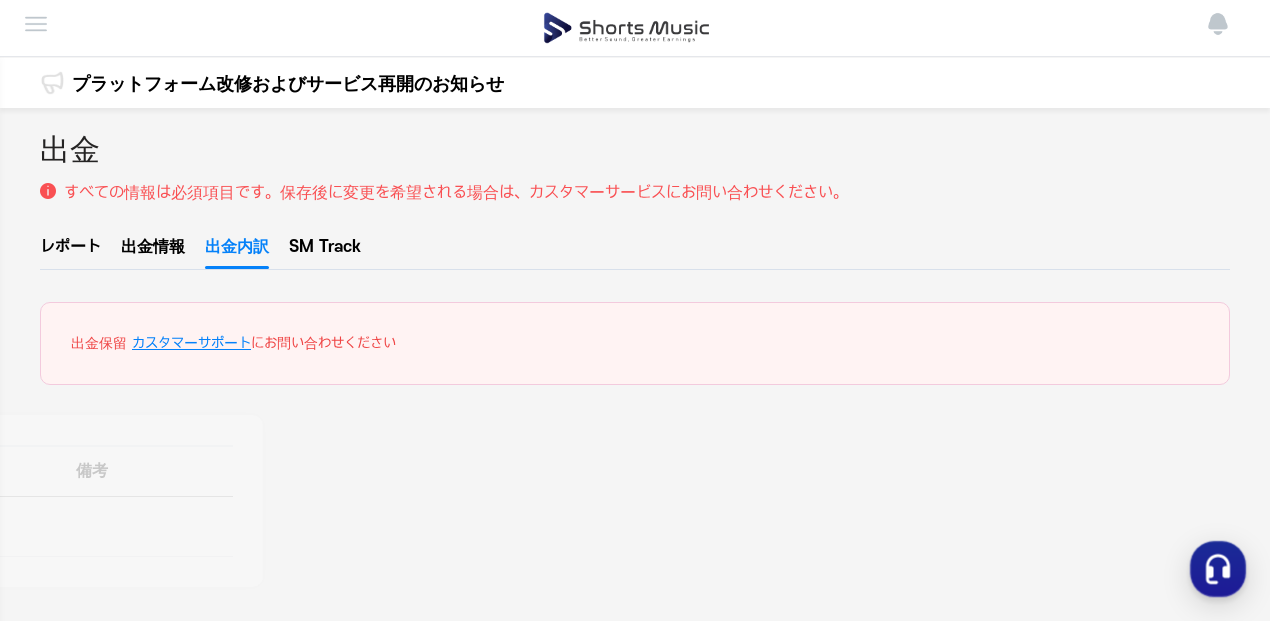 click on "SM Track" at bounding box center (325, 252) 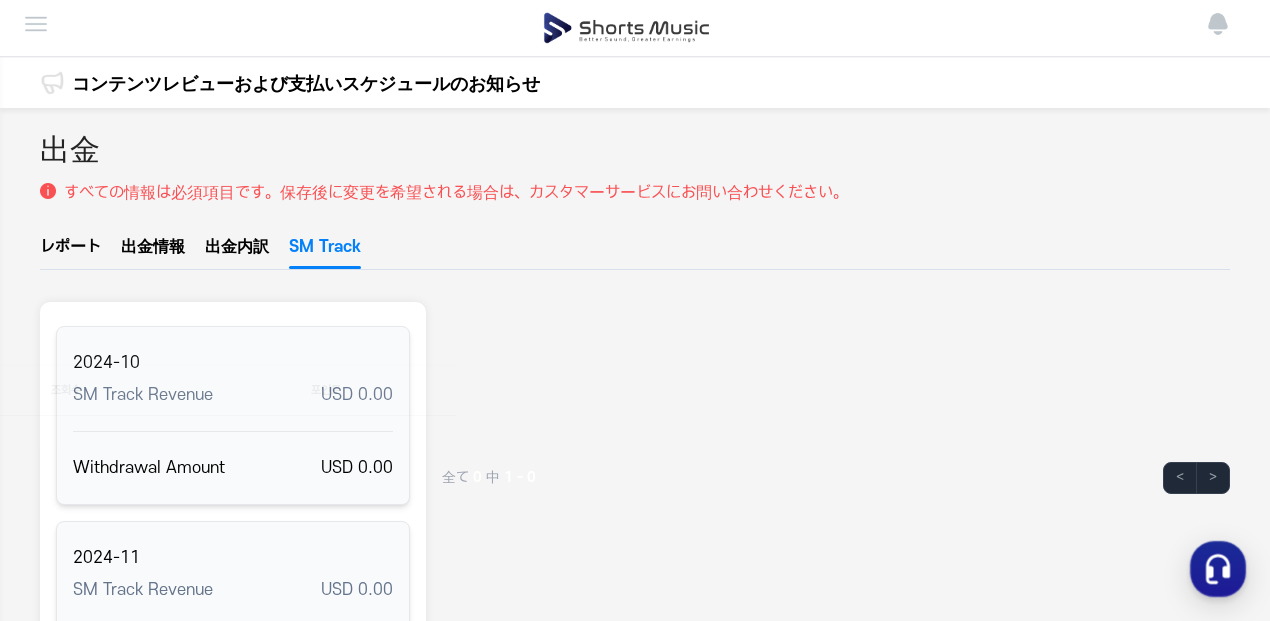 click on "出金情報" at bounding box center [153, 252] 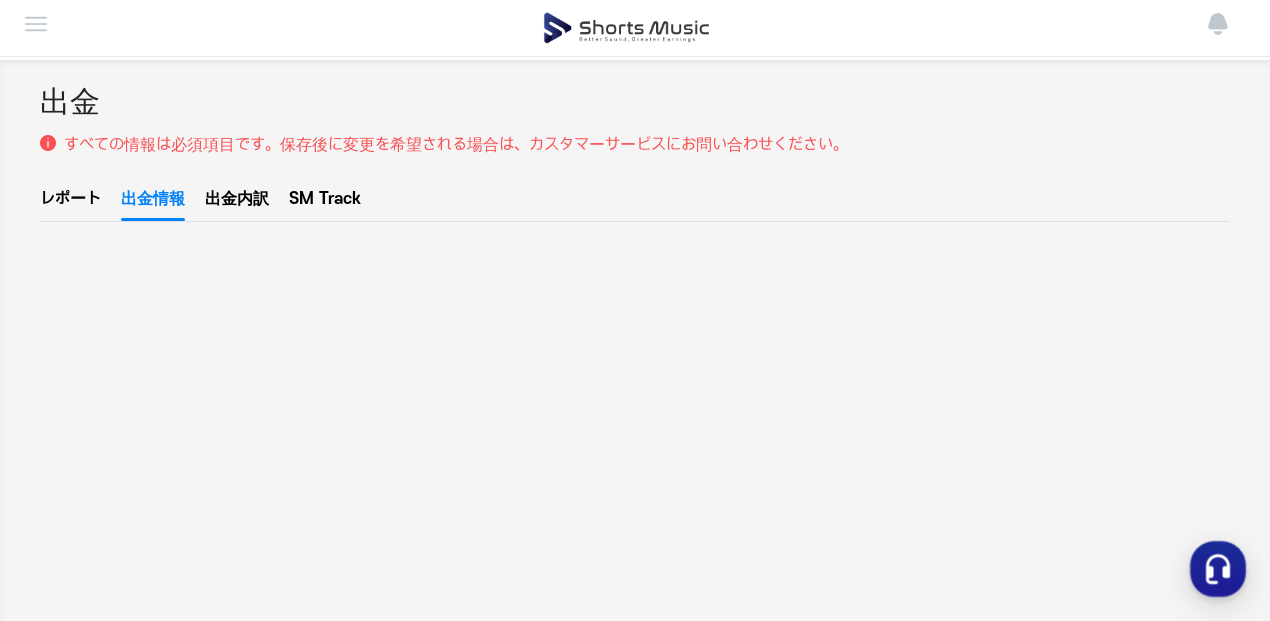 scroll, scrollTop: 0, scrollLeft: 0, axis: both 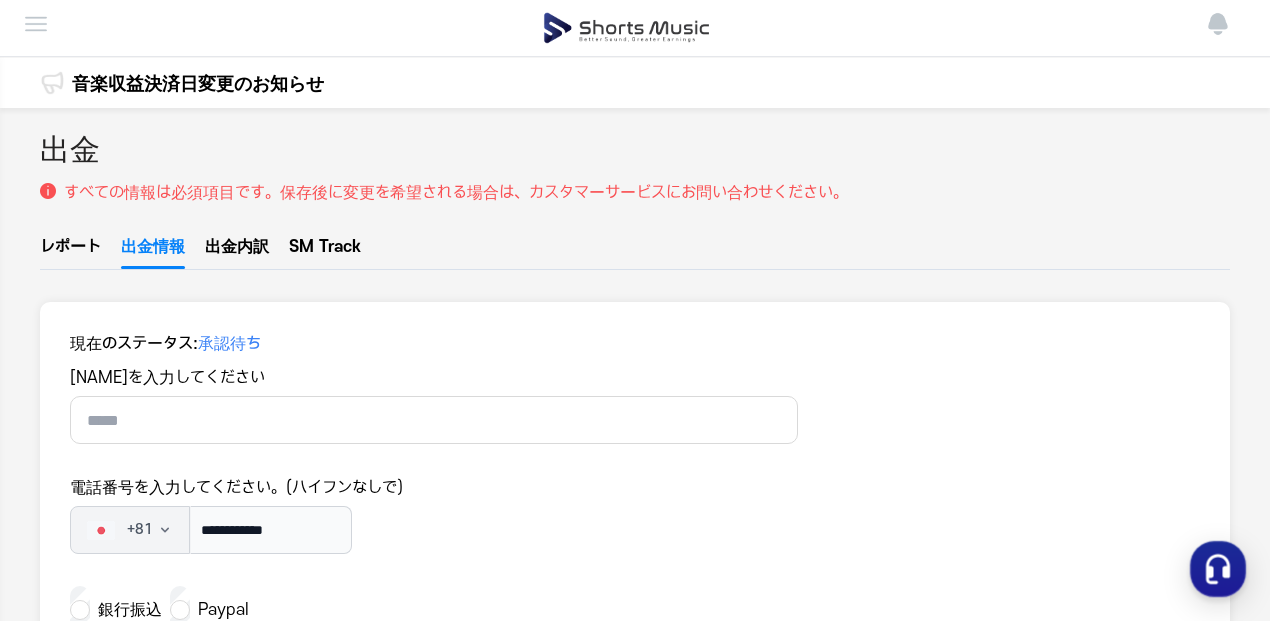 click on "レポート" at bounding box center (70, 252) 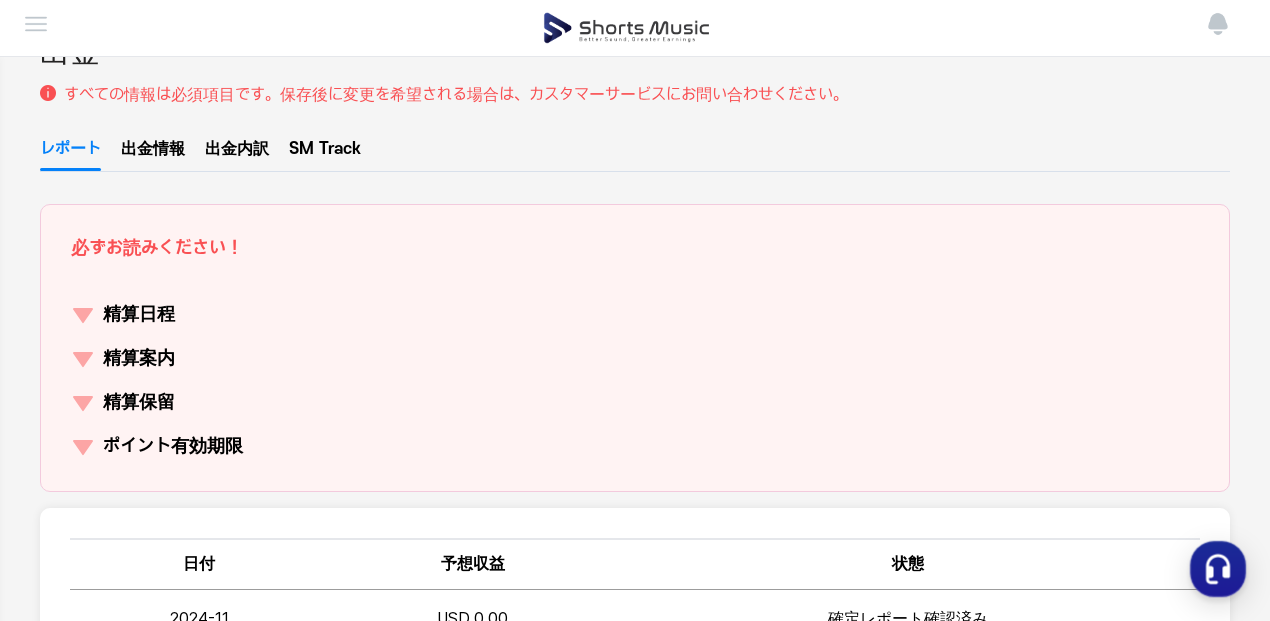 scroll, scrollTop: 100, scrollLeft: 0, axis: vertical 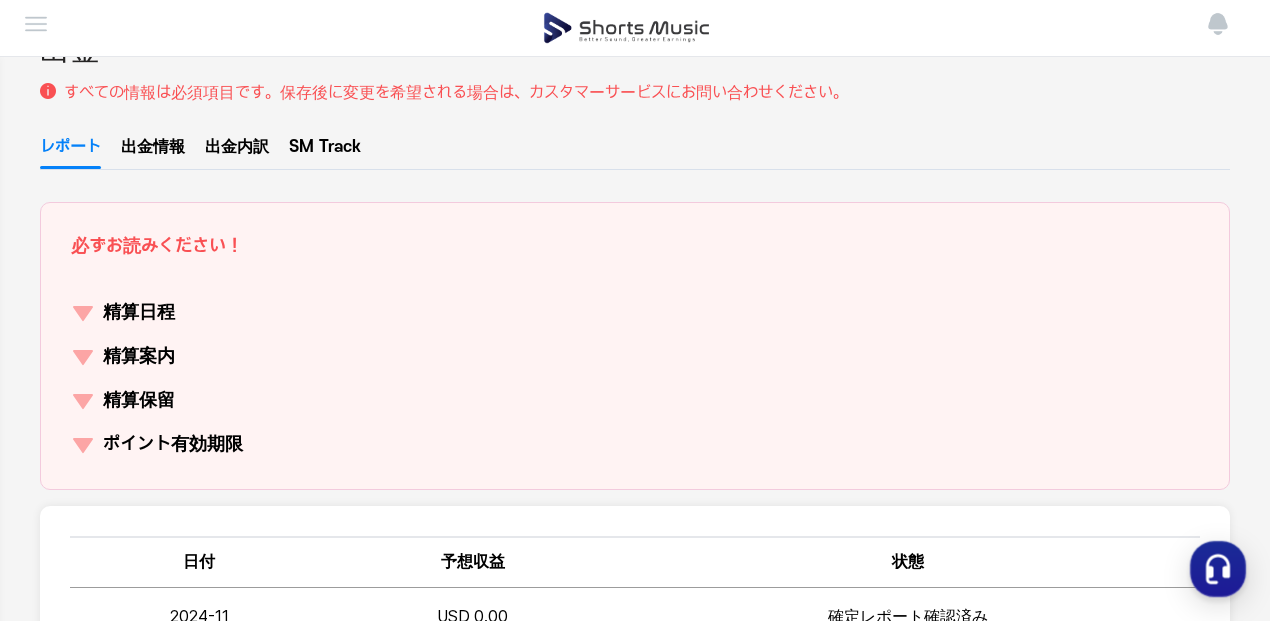 click on "精算保留" at bounding box center (139, 401) 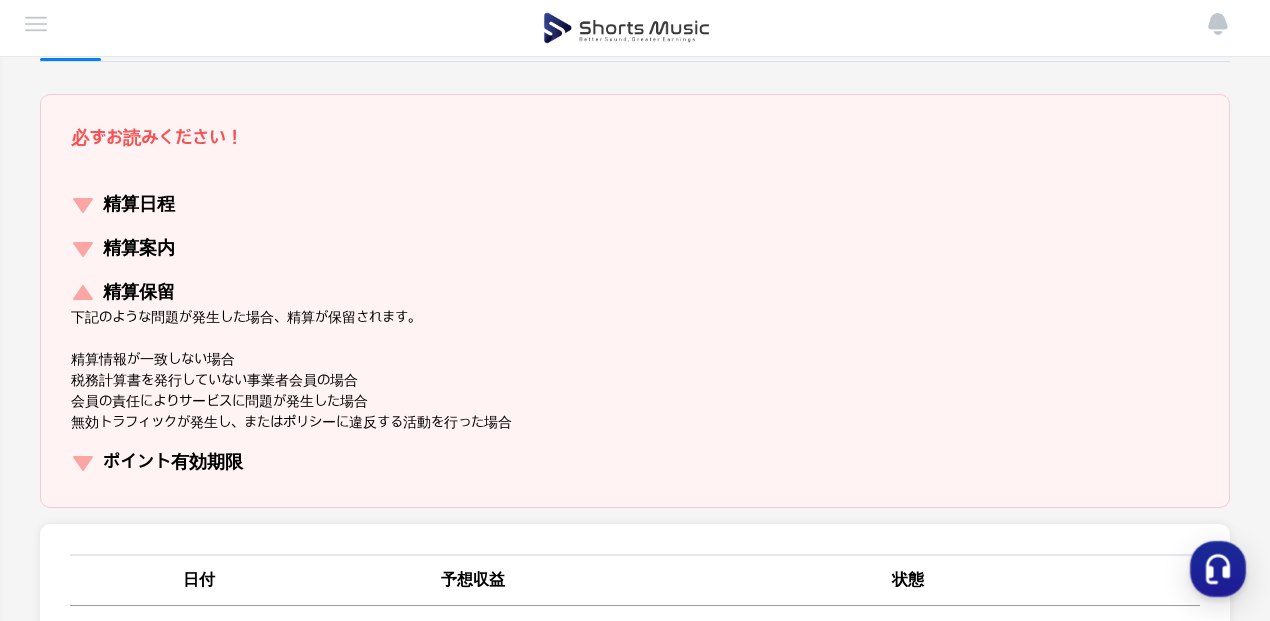 scroll, scrollTop: 300, scrollLeft: 0, axis: vertical 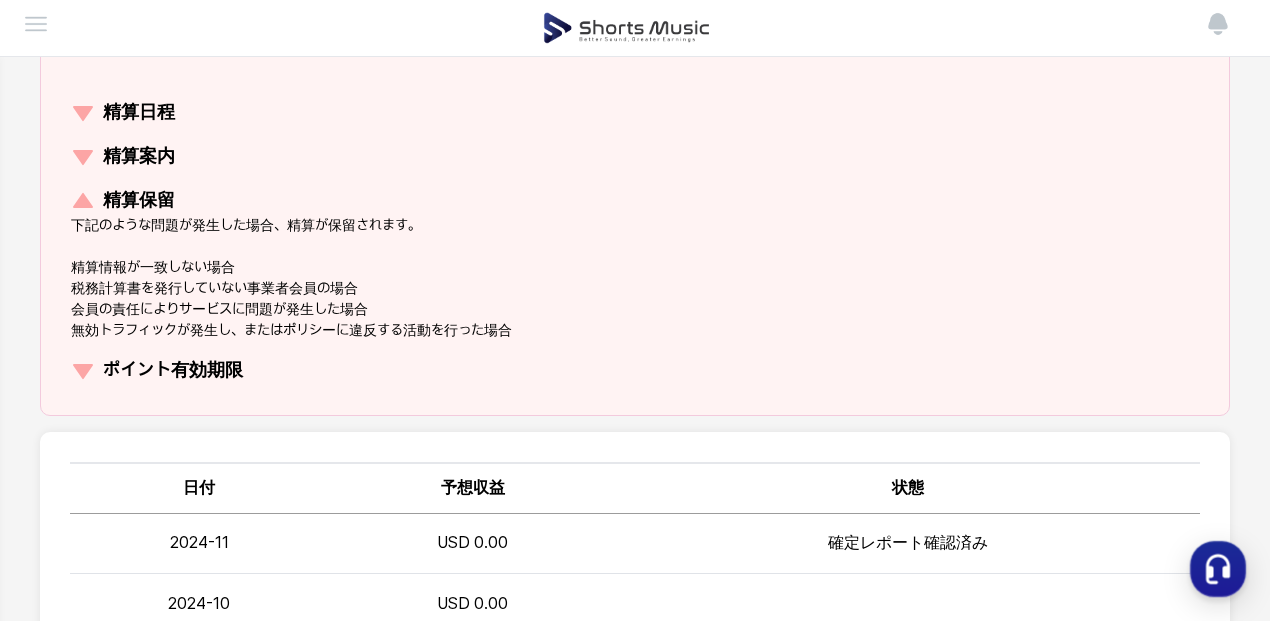 click on "精算案内" at bounding box center (139, 157) 